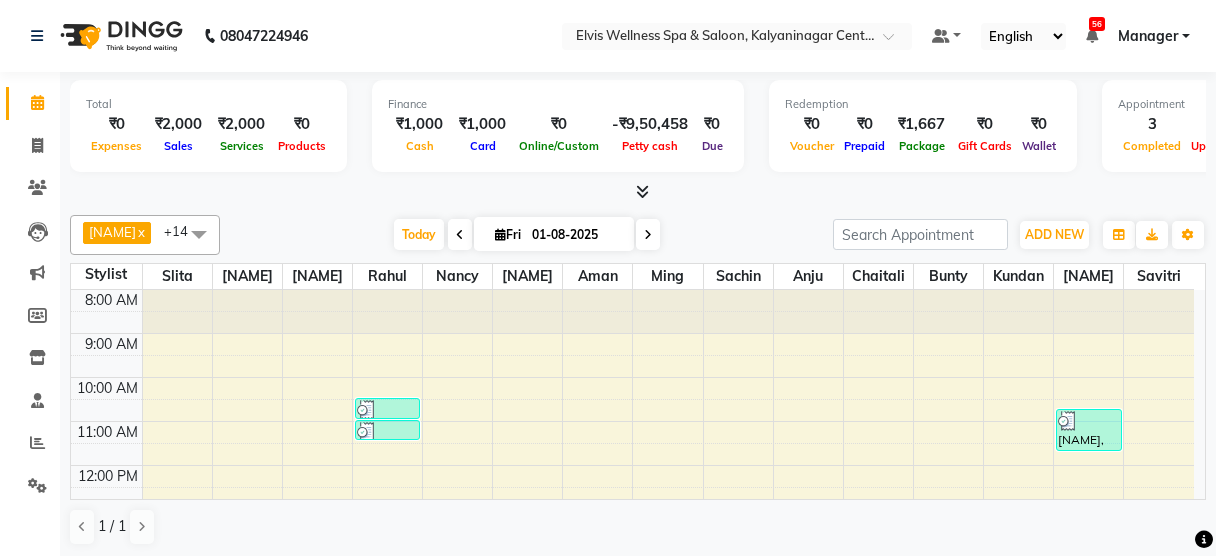 scroll, scrollTop: 0, scrollLeft: 0, axis: both 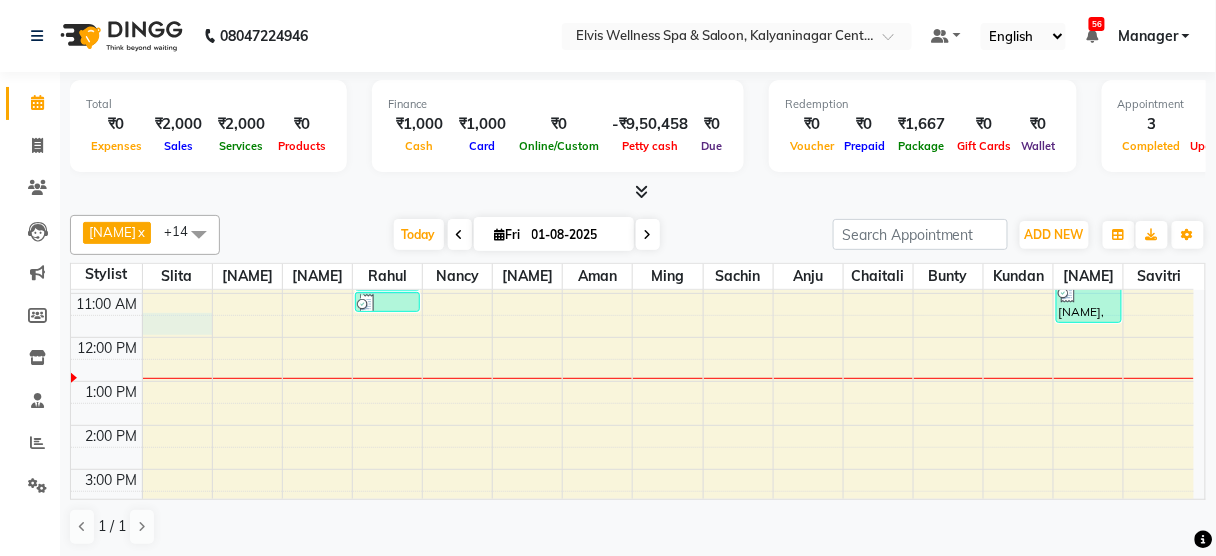 click on "8:00 AM 9:00 AM 10:00 AM 11:00 AM 12:00 PM 1:00 PM 2:00 PM 3:00 PM 4:00 PM 5:00 PM 6:00 PM 7:00 PM 8:00 PM 9:00 PM Mrs. [LAST], TK01, 10:30 AM-11:00 AM, Hair wash & Blow Dry Mrs. [LAST], TK01, 11:00 AM-11:30 AM, Hair wash & Blow Dry [NAME], TK02, 10:45 AM-11:45 AM, Massage - Foot Massage (60 Min)" at bounding box center (632, 469) 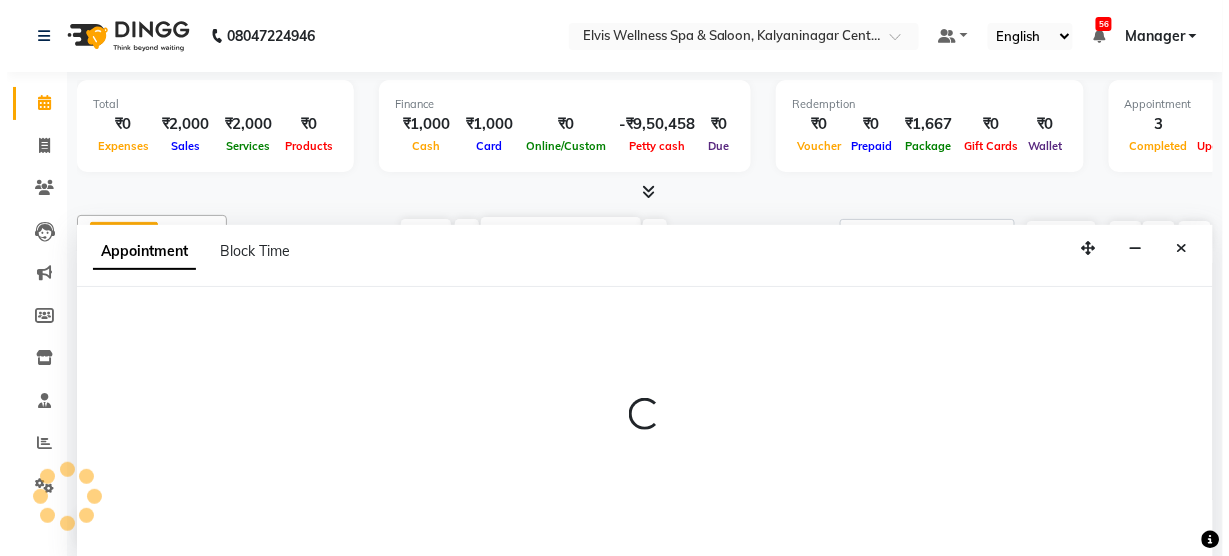 scroll, scrollTop: 0, scrollLeft: 0, axis: both 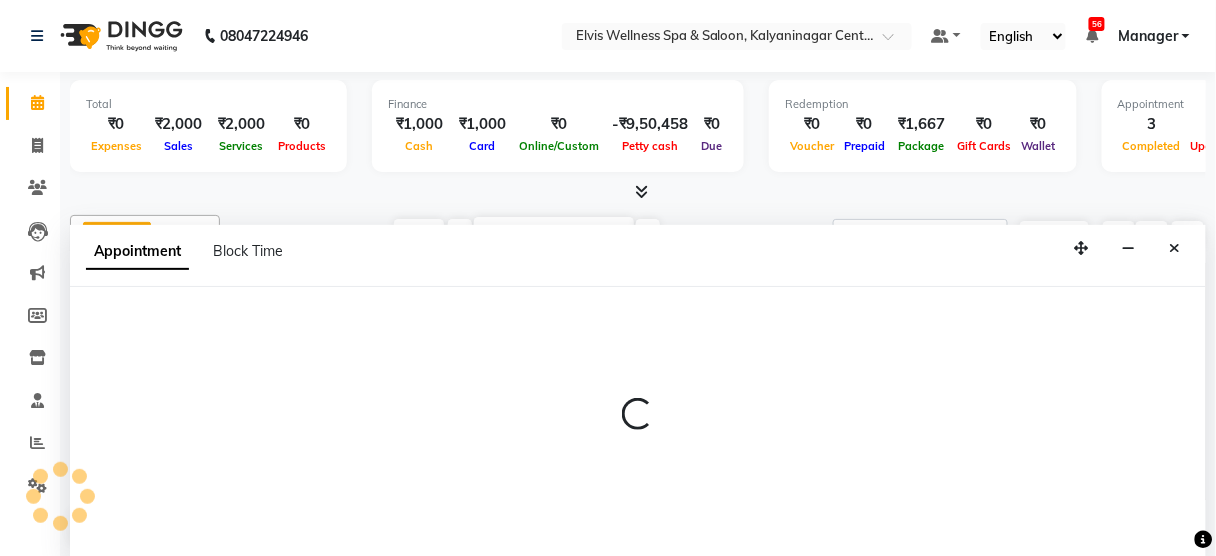 select on "39956" 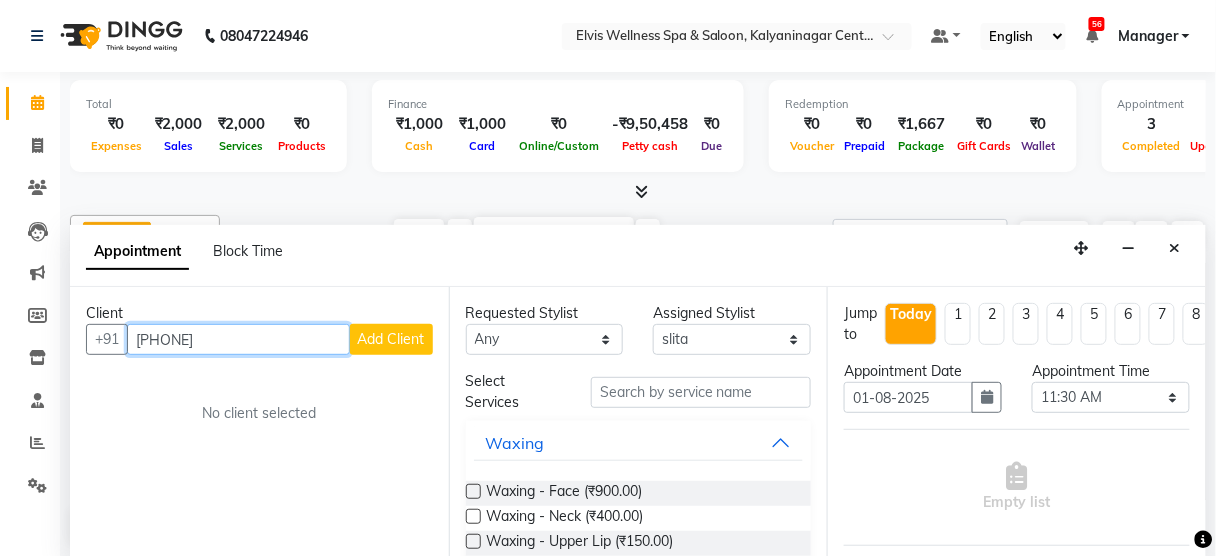 type on "[PHONE]" 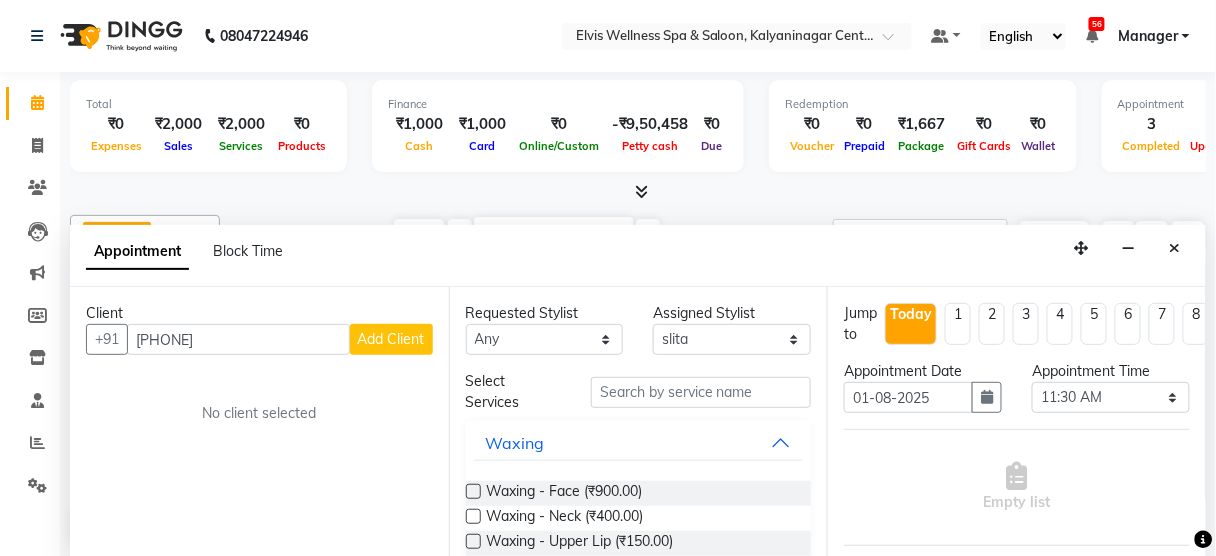 click on "Add Client" at bounding box center (391, 339) 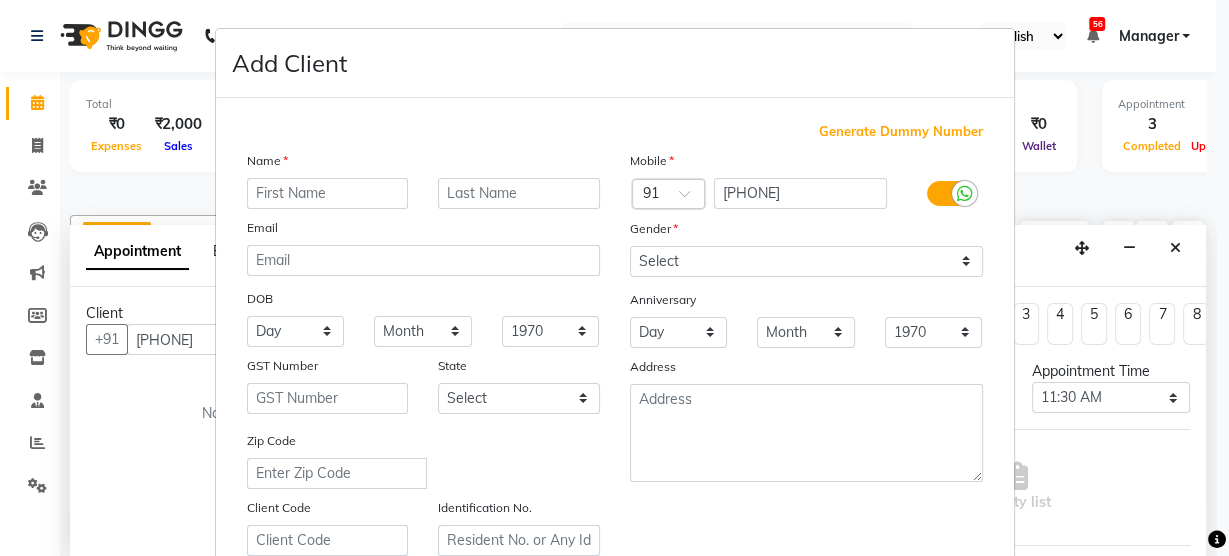 type on "A" 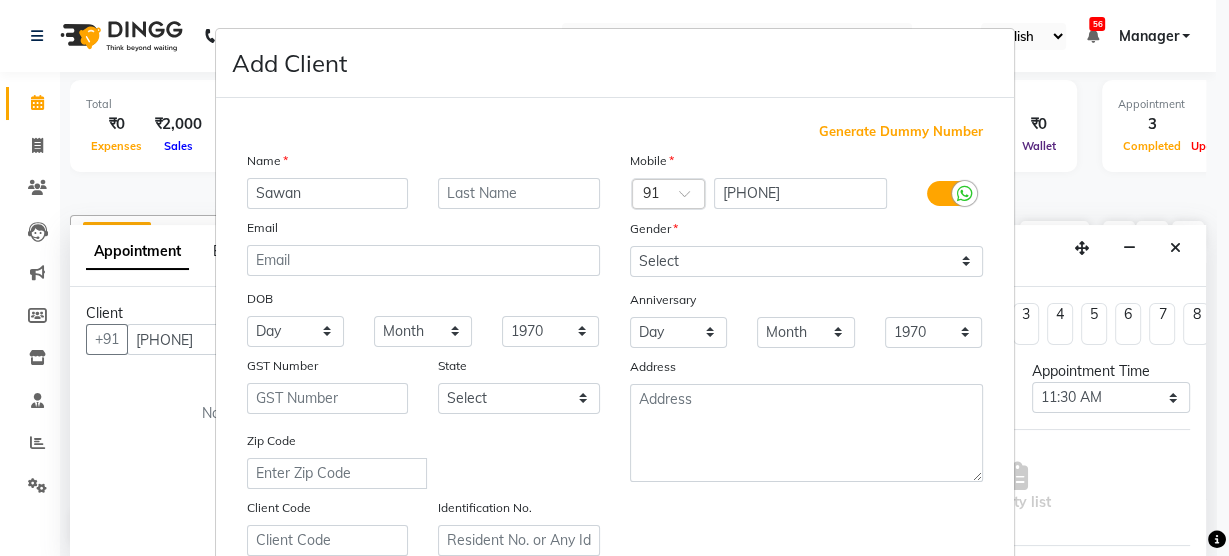 type on "Sawan" 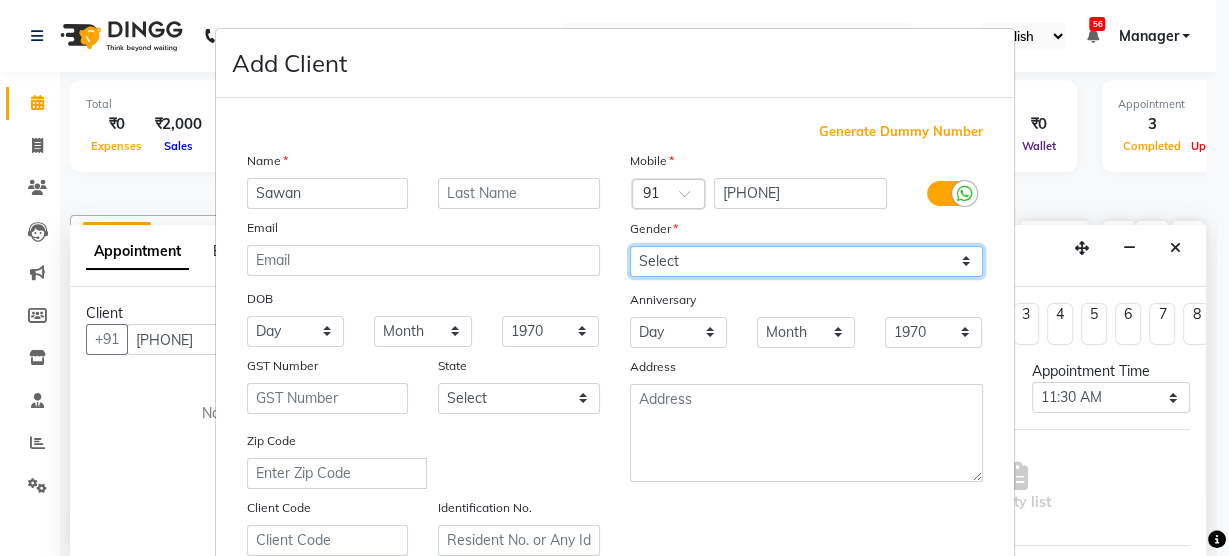 click on "Select Male Female Other Prefer Not To Say" at bounding box center (806, 261) 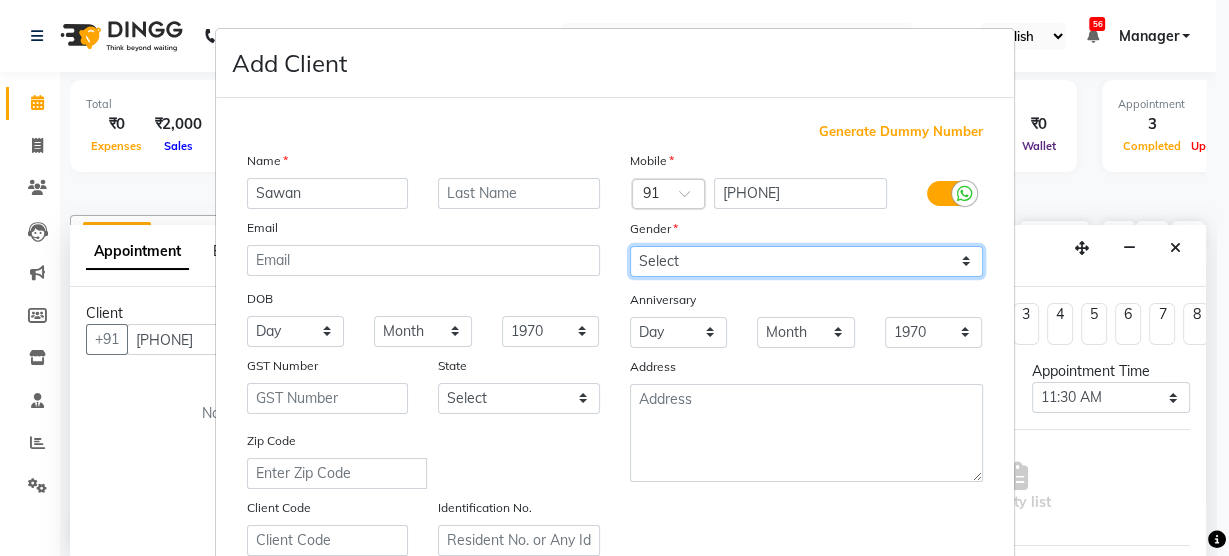 select on "male" 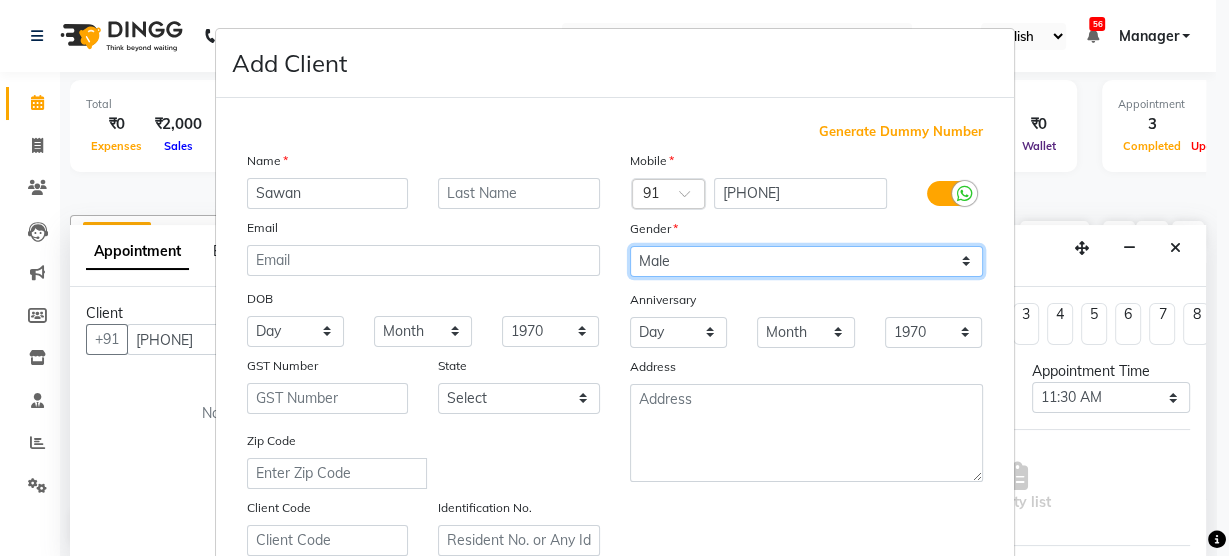 click on "Select Male Female Other Prefer Not To Say" at bounding box center [806, 261] 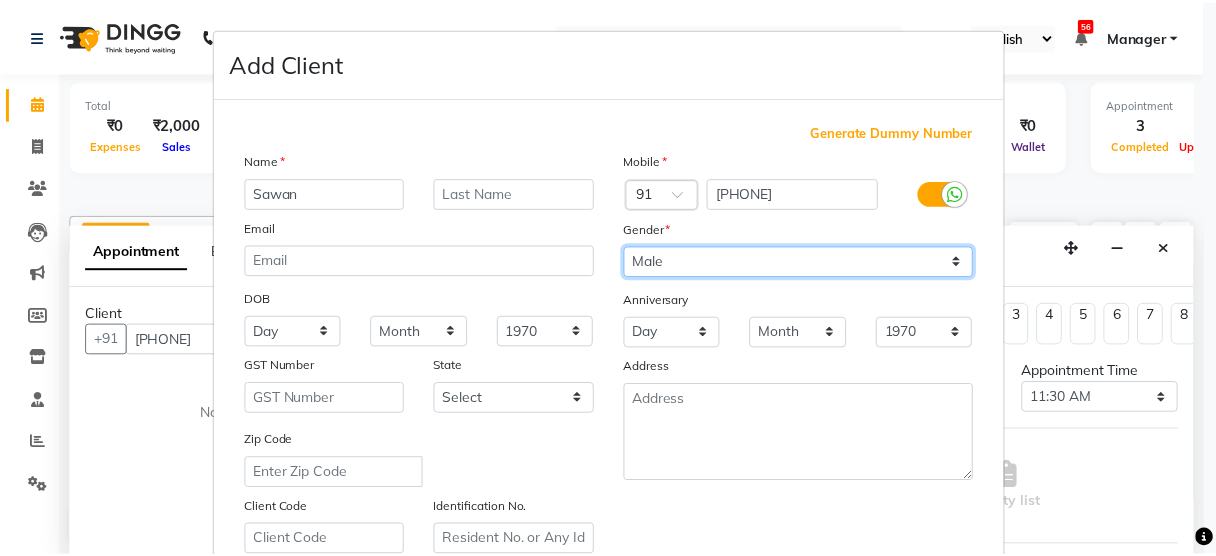 scroll, scrollTop: 362, scrollLeft: 0, axis: vertical 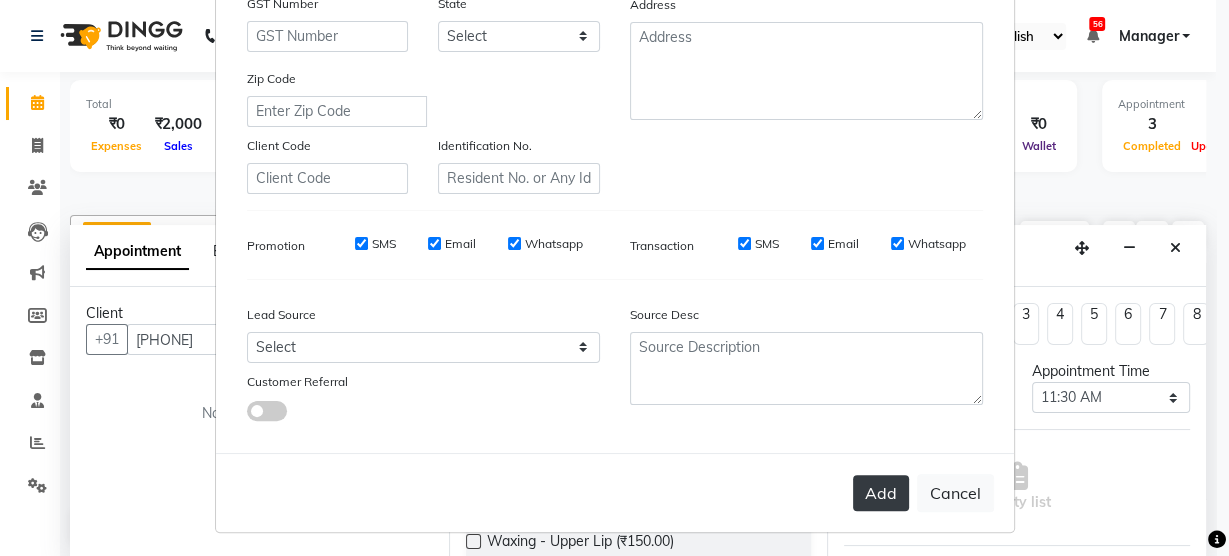 click on "Add" at bounding box center (881, 493) 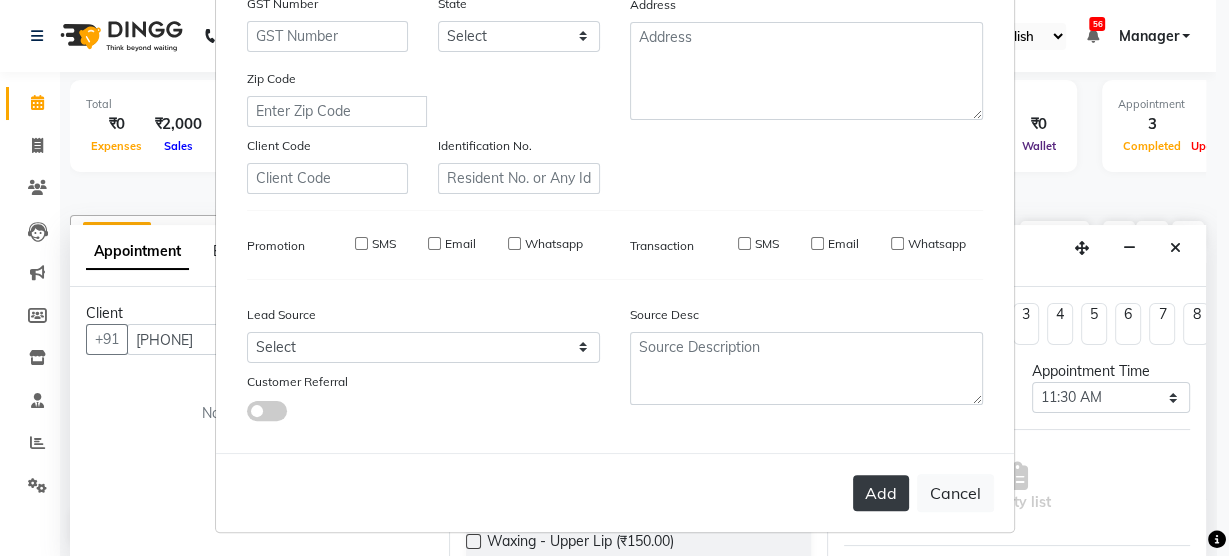 type 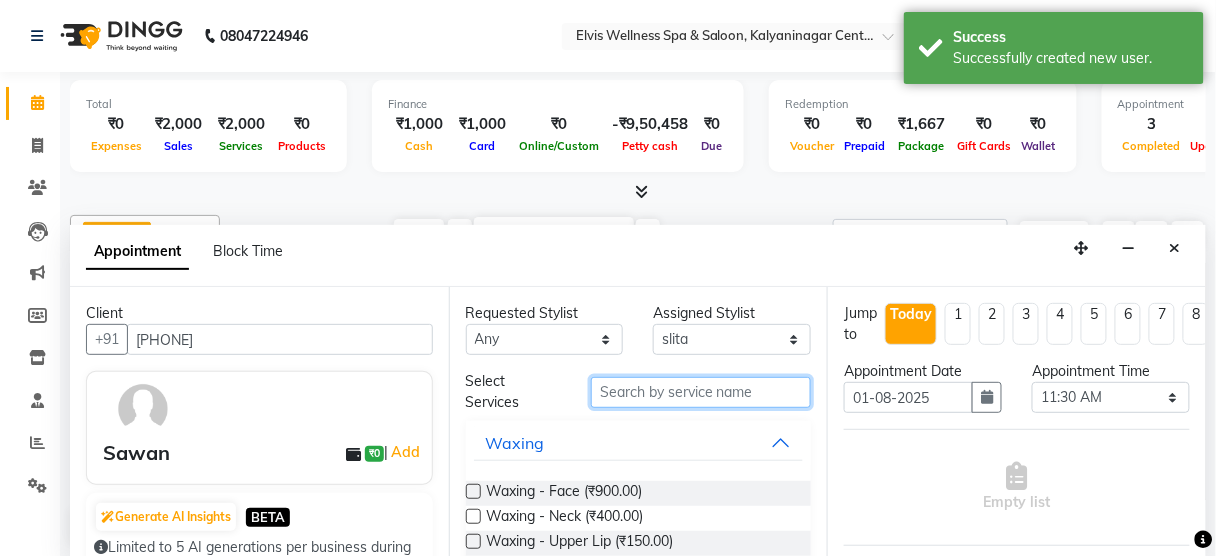 click at bounding box center (701, 392) 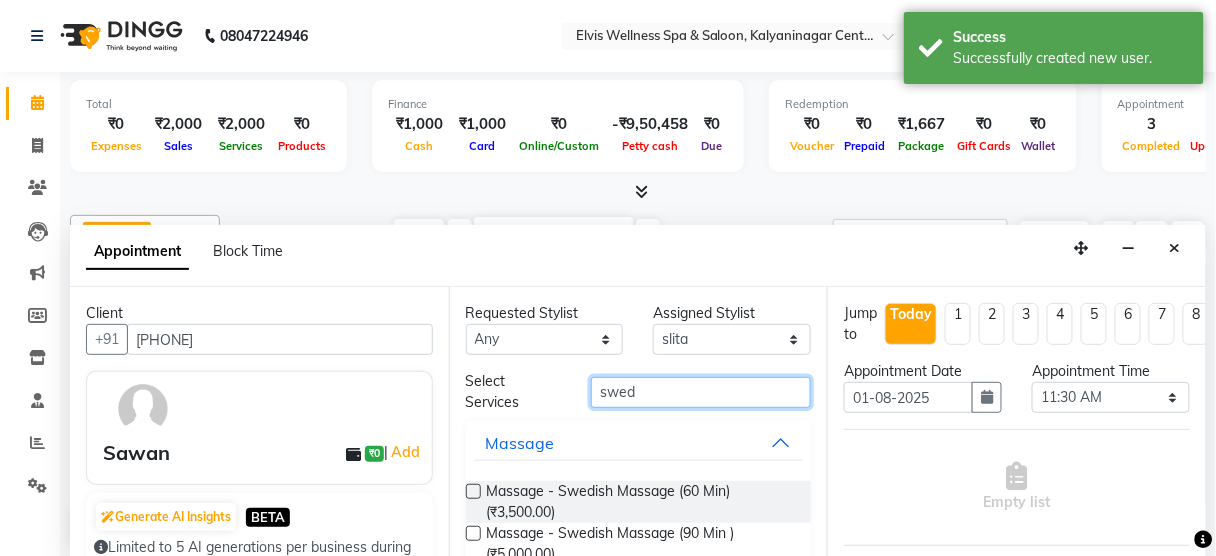 type on "swed" 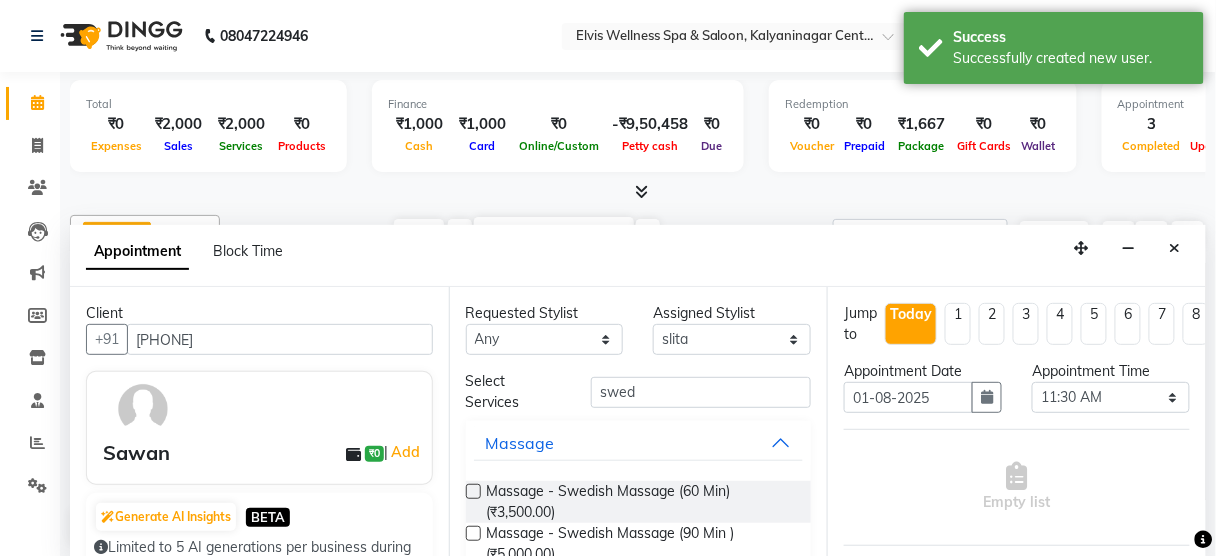 click at bounding box center (473, 491) 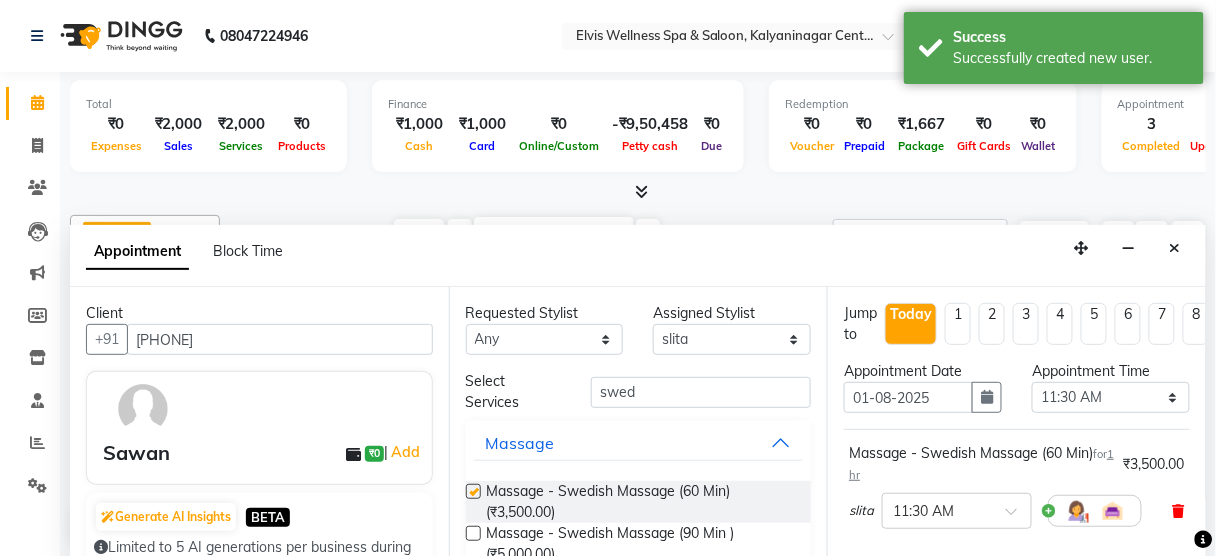 checkbox on "false" 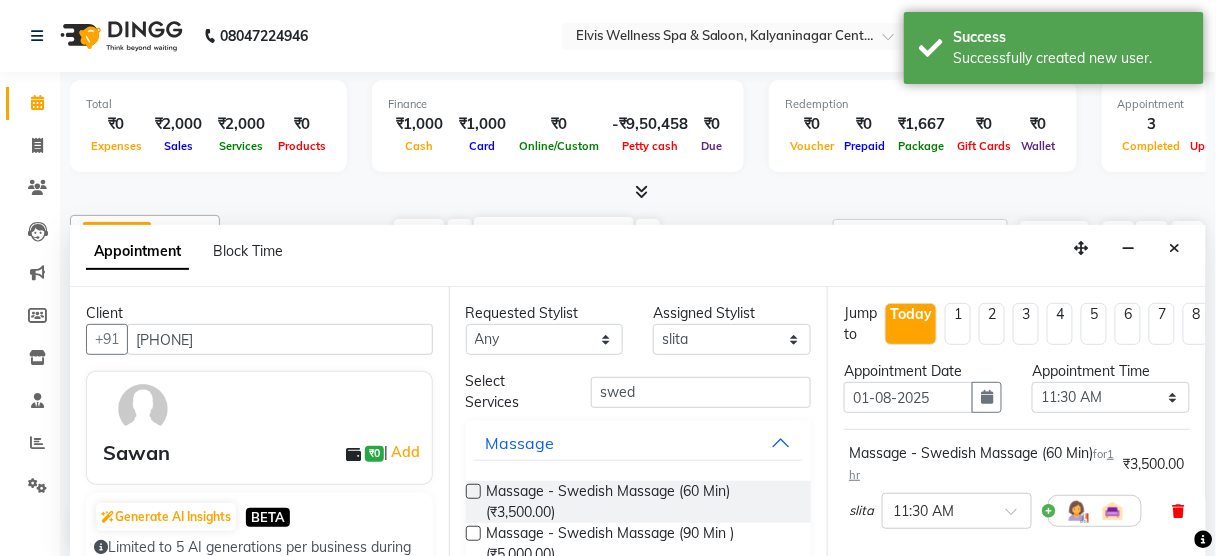 scroll, scrollTop: 324, scrollLeft: 40, axis: both 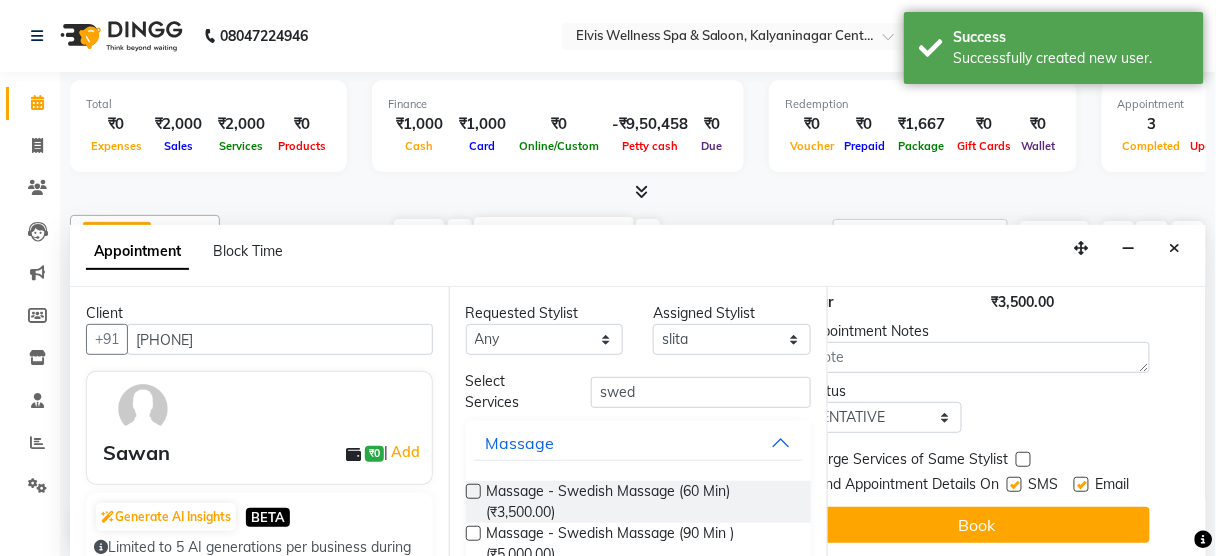 click at bounding box center (1014, 484) 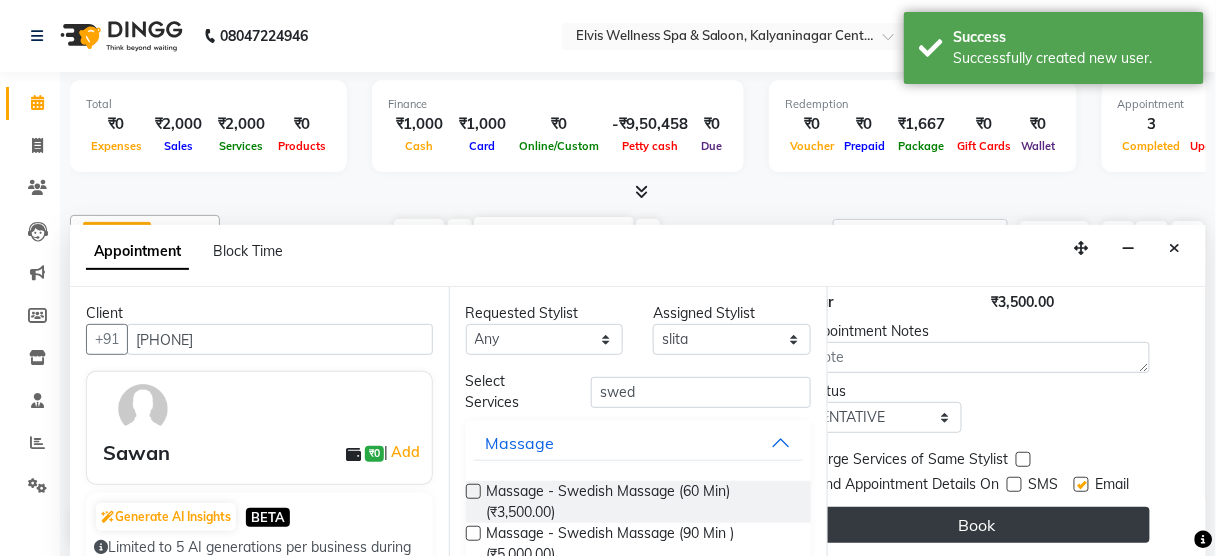 click on "Book" at bounding box center [977, 525] 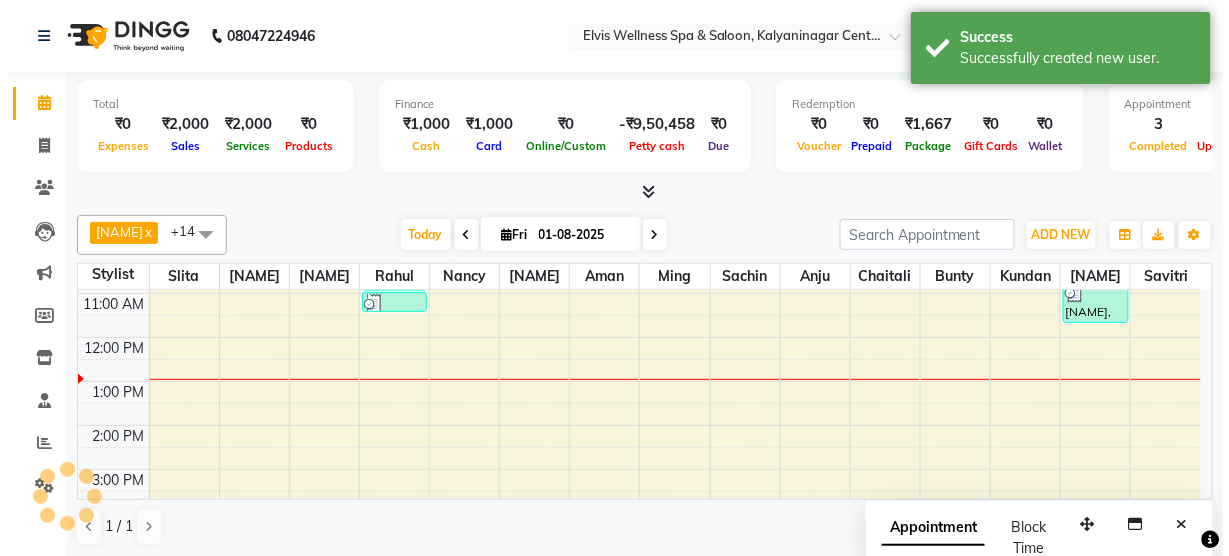 scroll, scrollTop: 0, scrollLeft: 0, axis: both 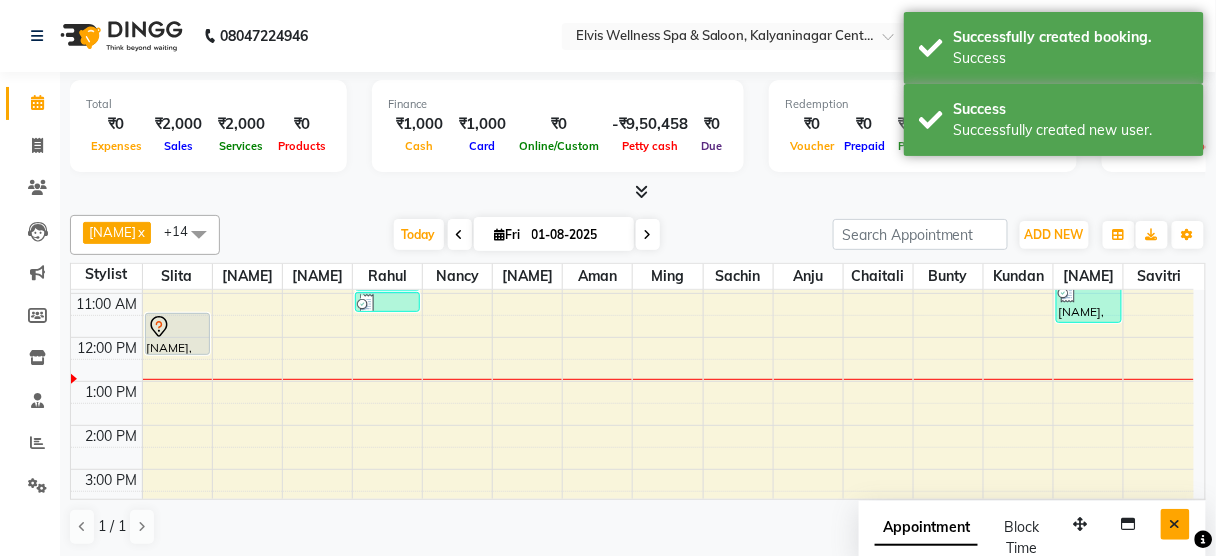 click at bounding box center (1175, 524) 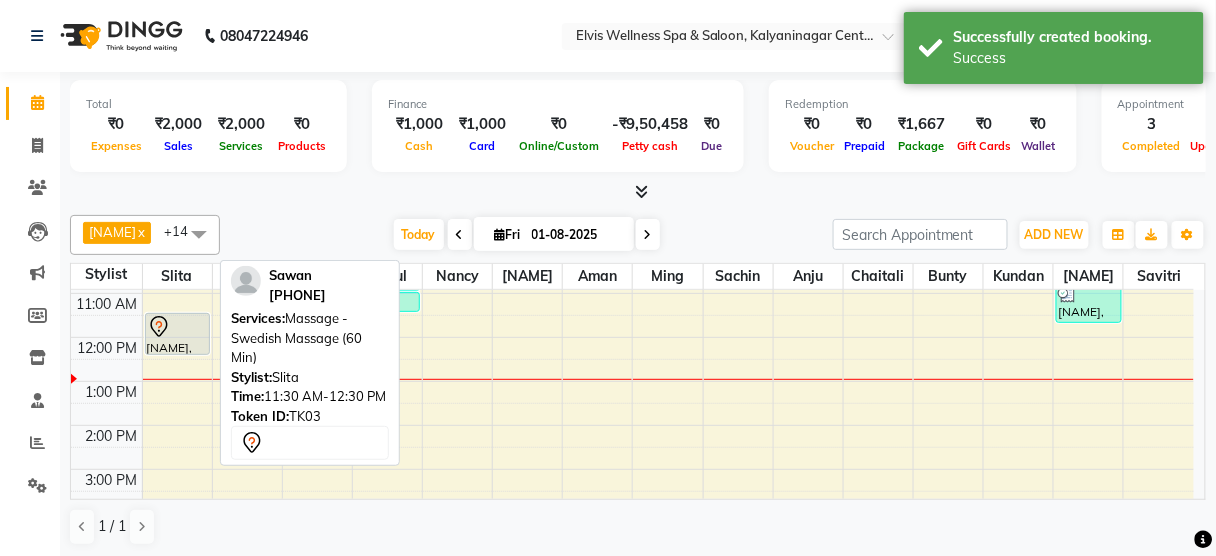 click at bounding box center [177, 354] 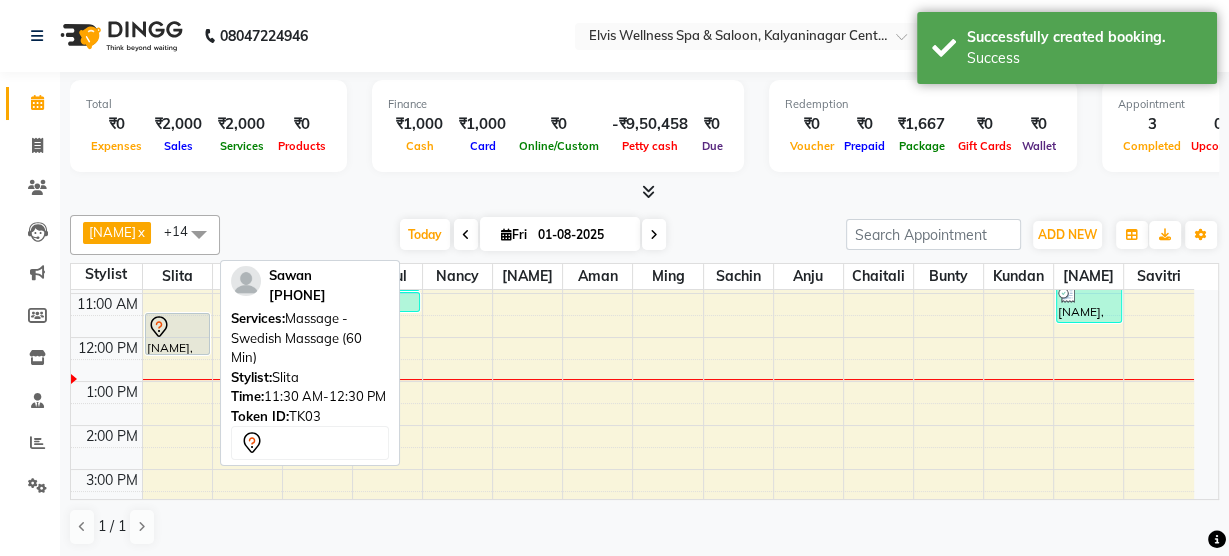 select on "7" 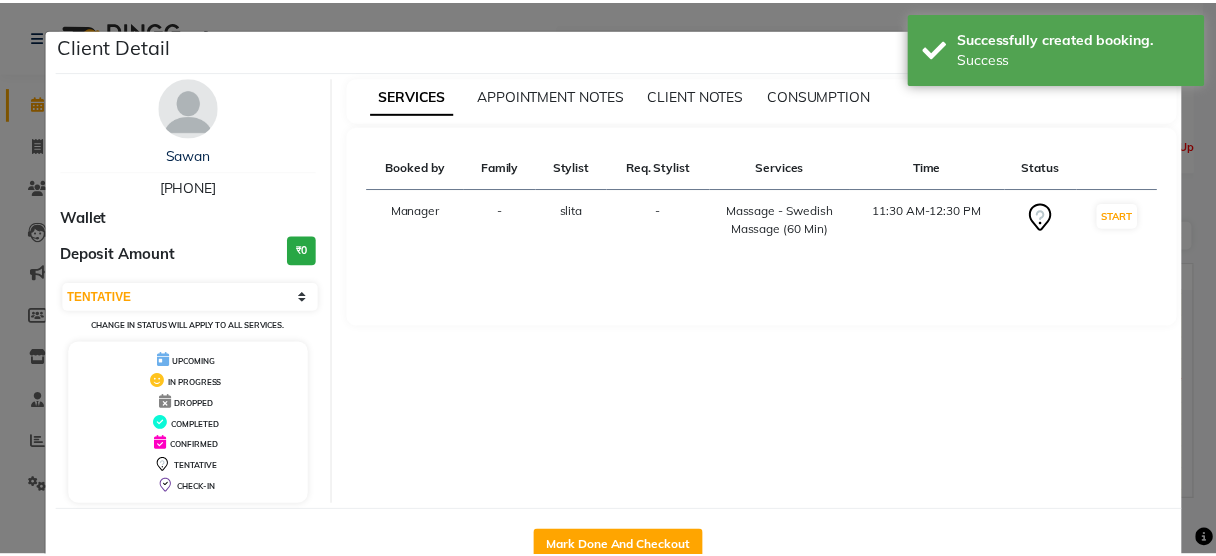 scroll, scrollTop: 52, scrollLeft: 0, axis: vertical 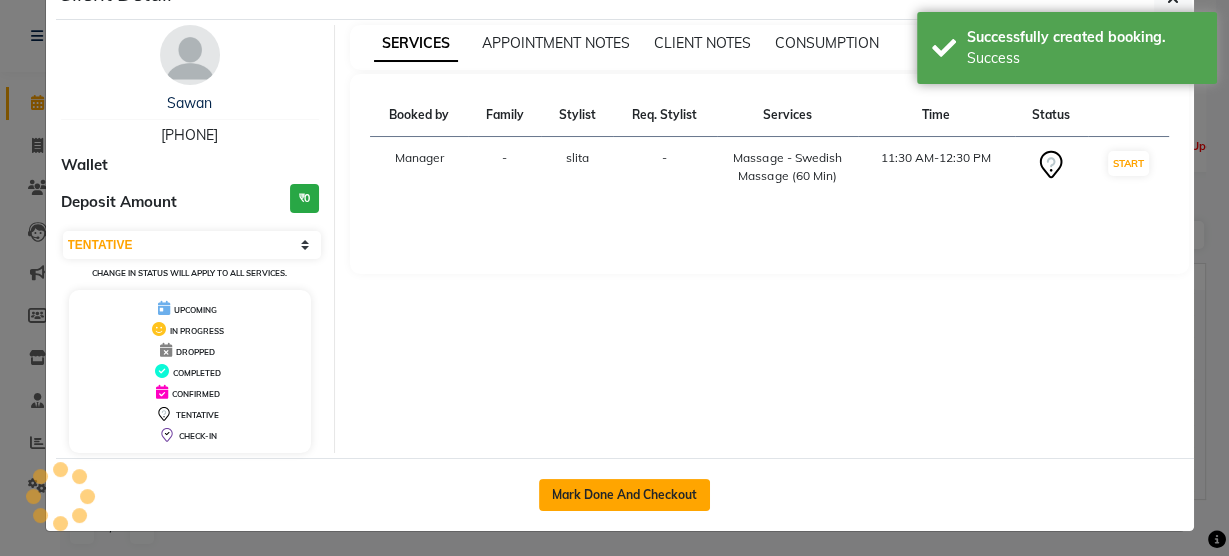 click on "Mark Done And Checkout" 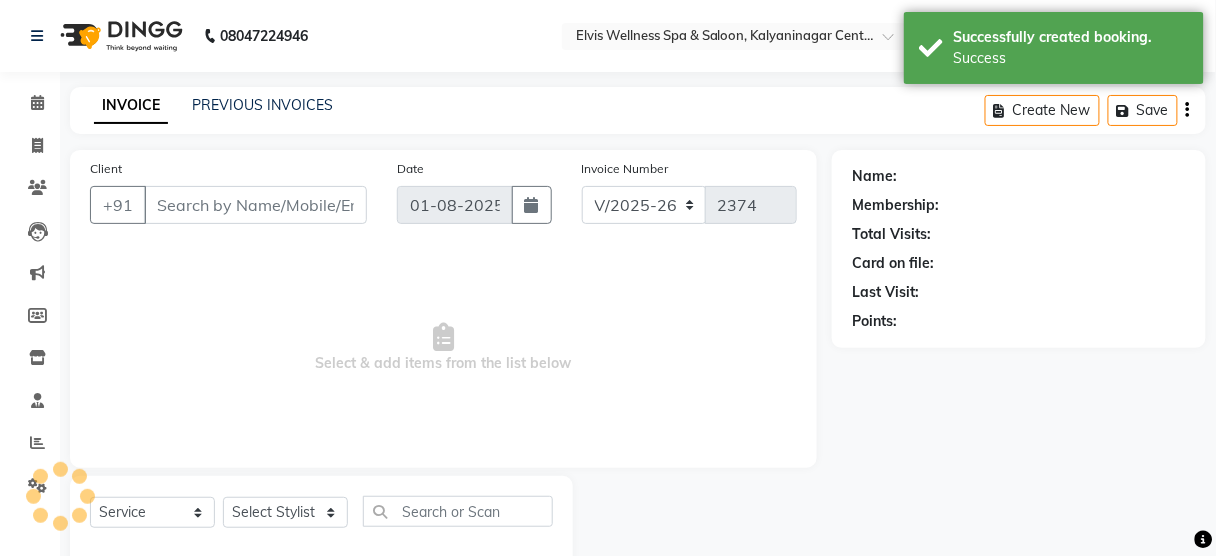 type on "[PHONE]" 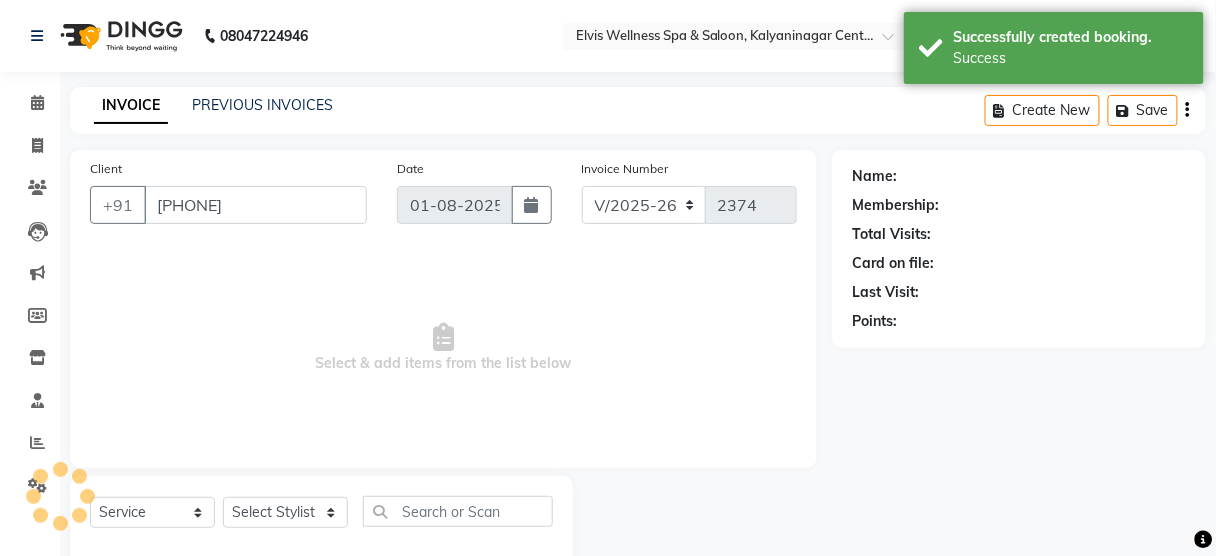select on "39956" 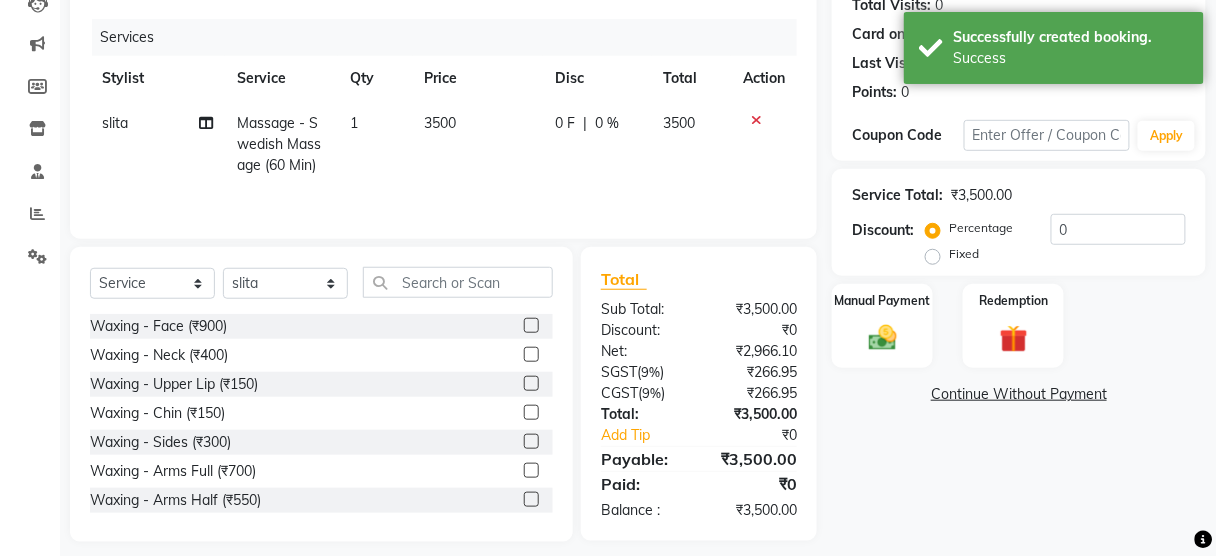 scroll, scrollTop: 243, scrollLeft: 0, axis: vertical 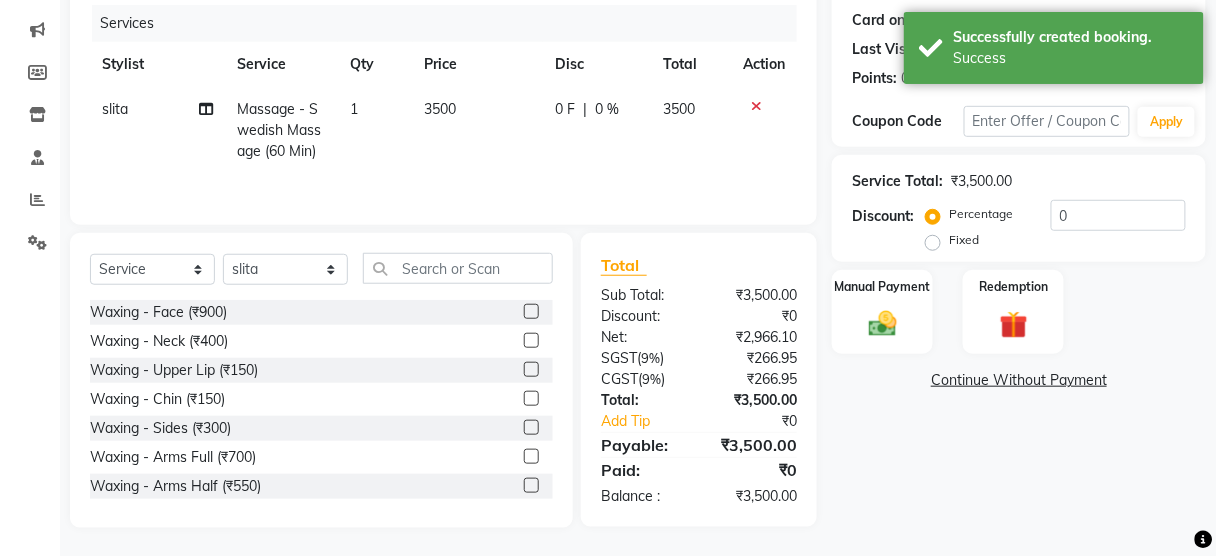 click on "Fixed" 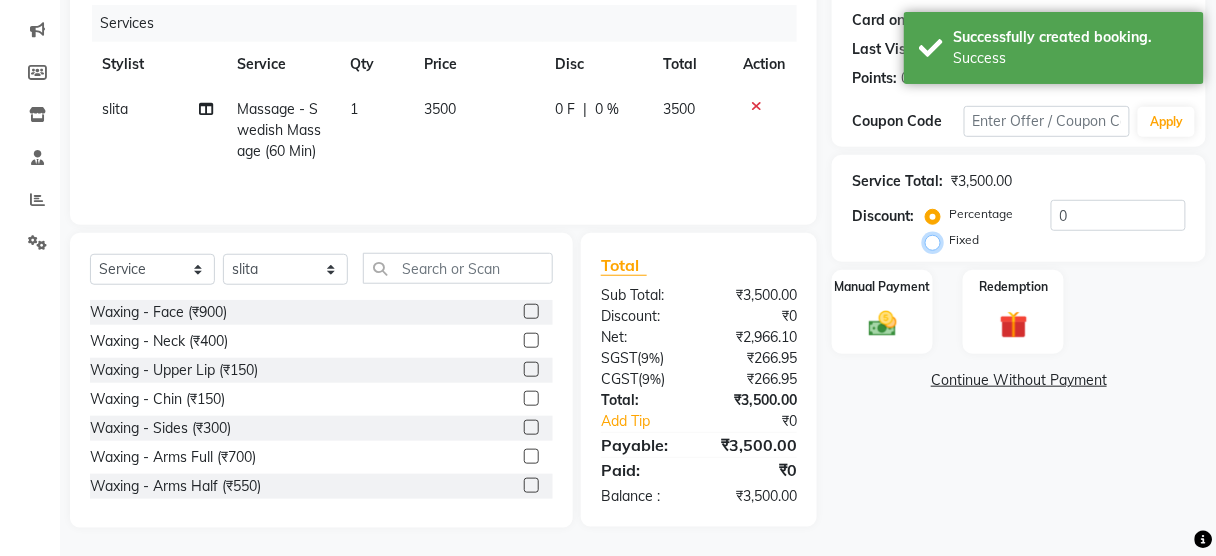 click on "Fixed" at bounding box center (937, 240) 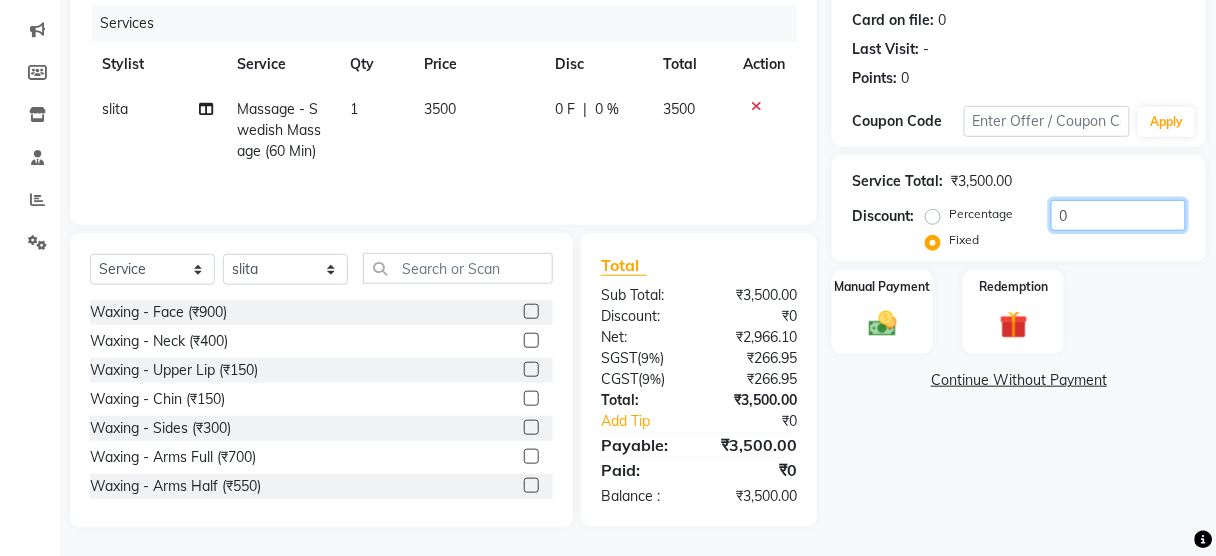click on "0" 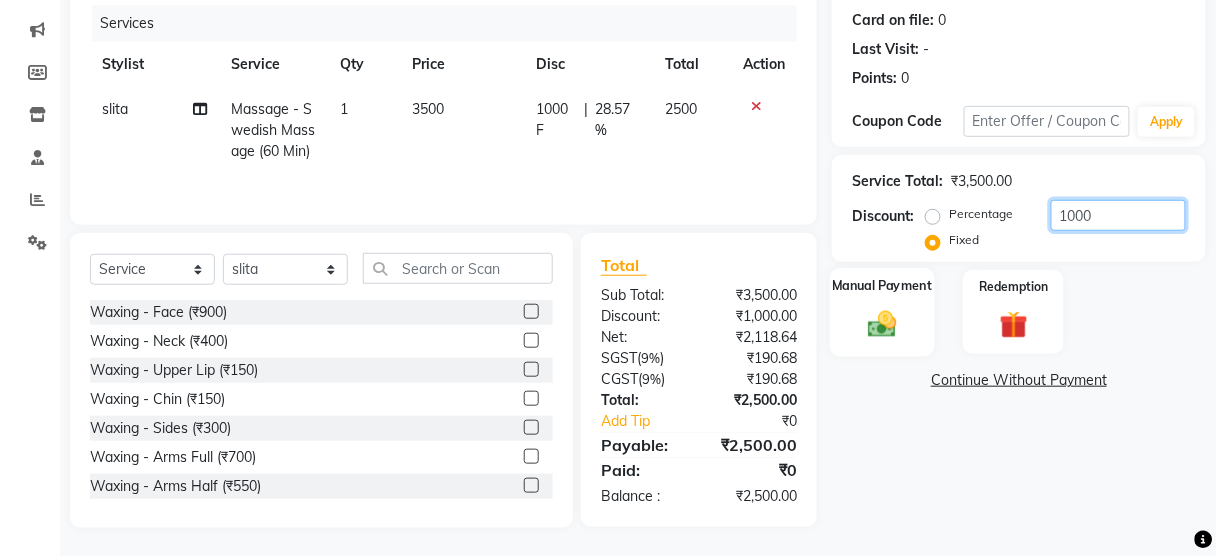 type on "1000" 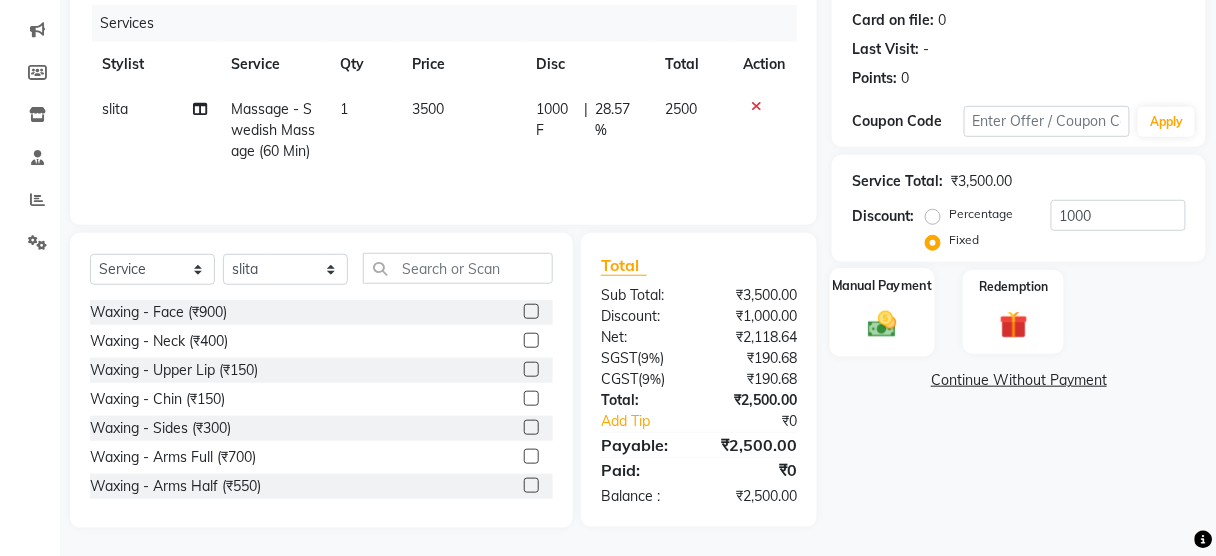 click 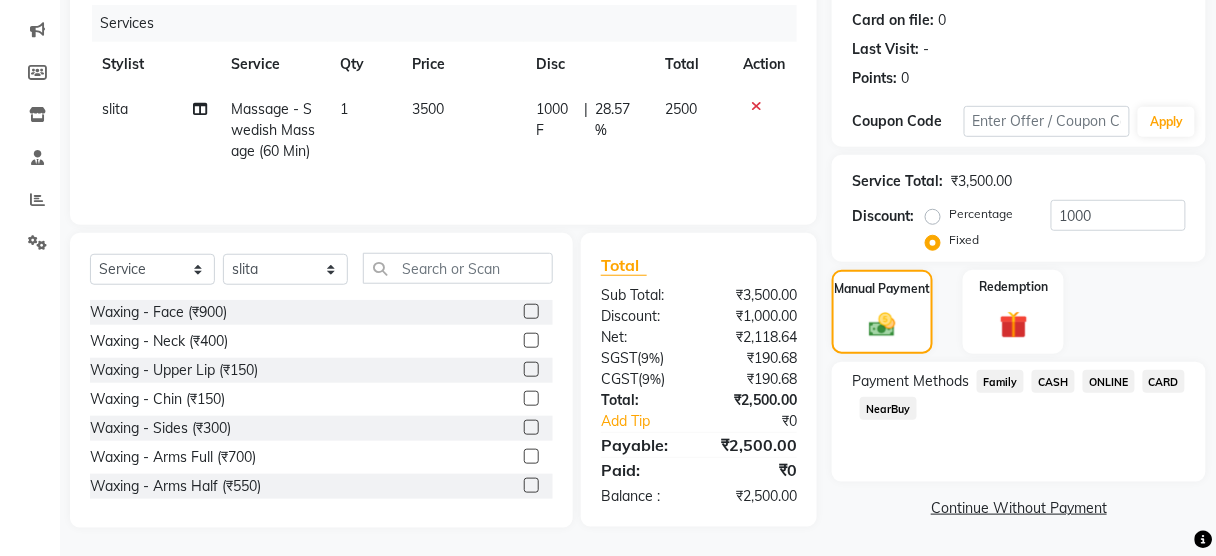 click on "ONLINE" 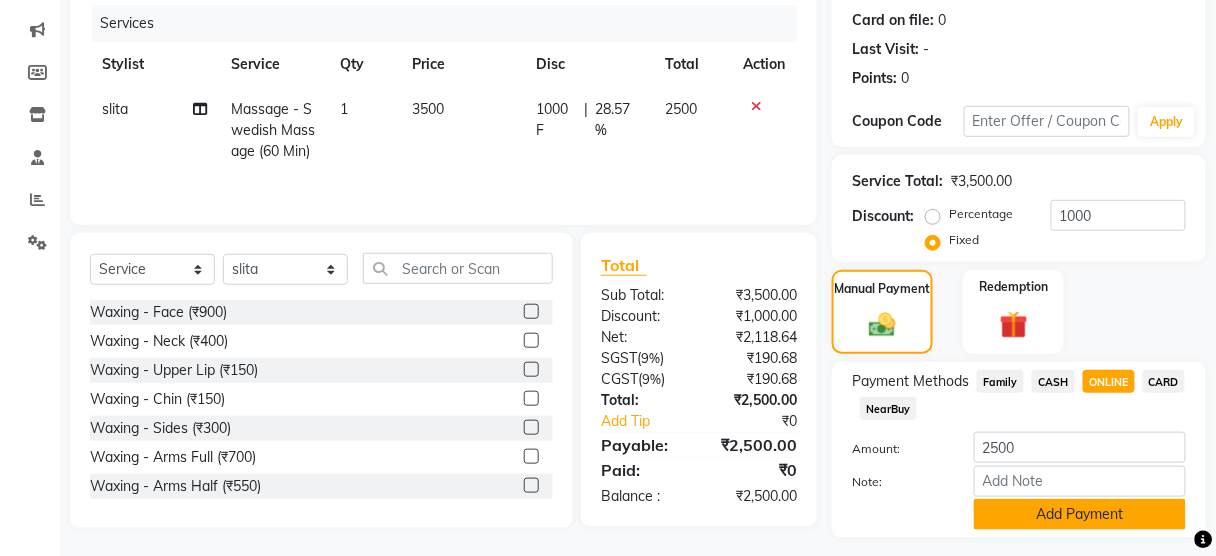 click on "Add Payment" 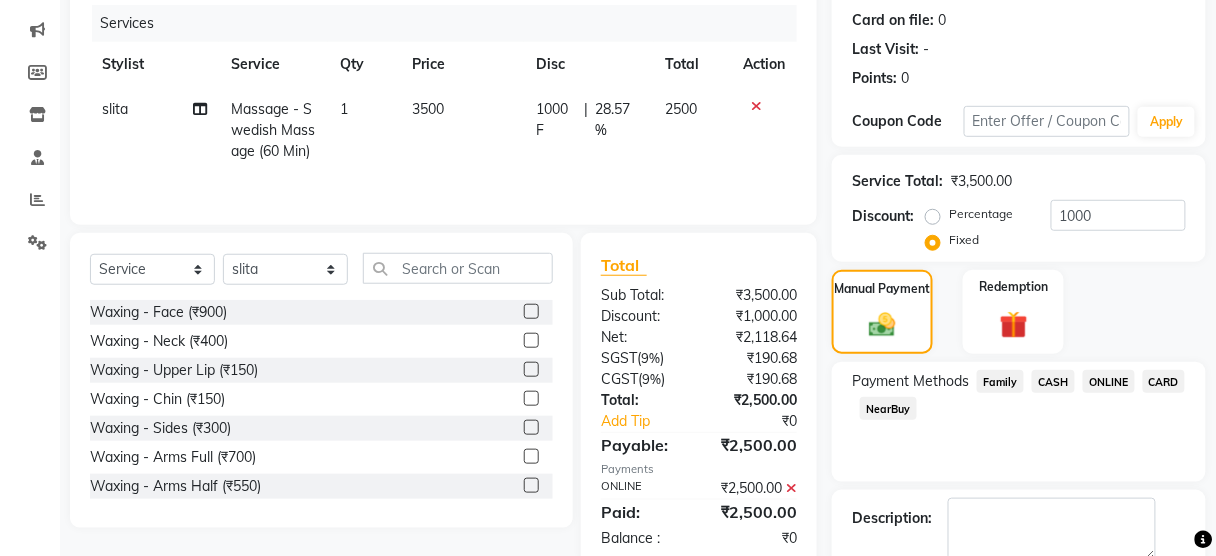 scroll, scrollTop: 351, scrollLeft: 0, axis: vertical 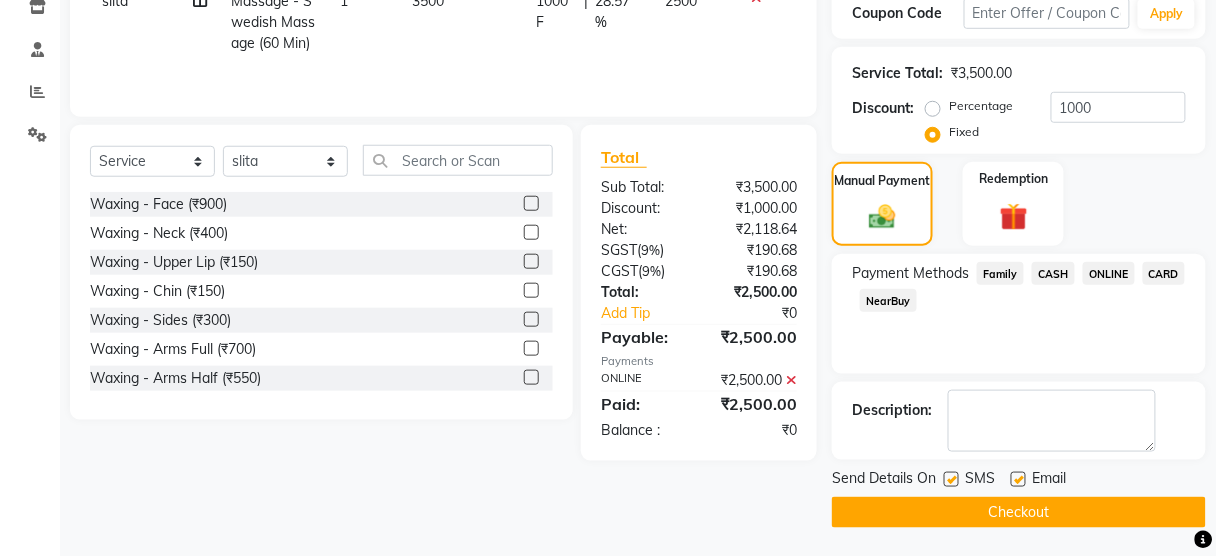 click 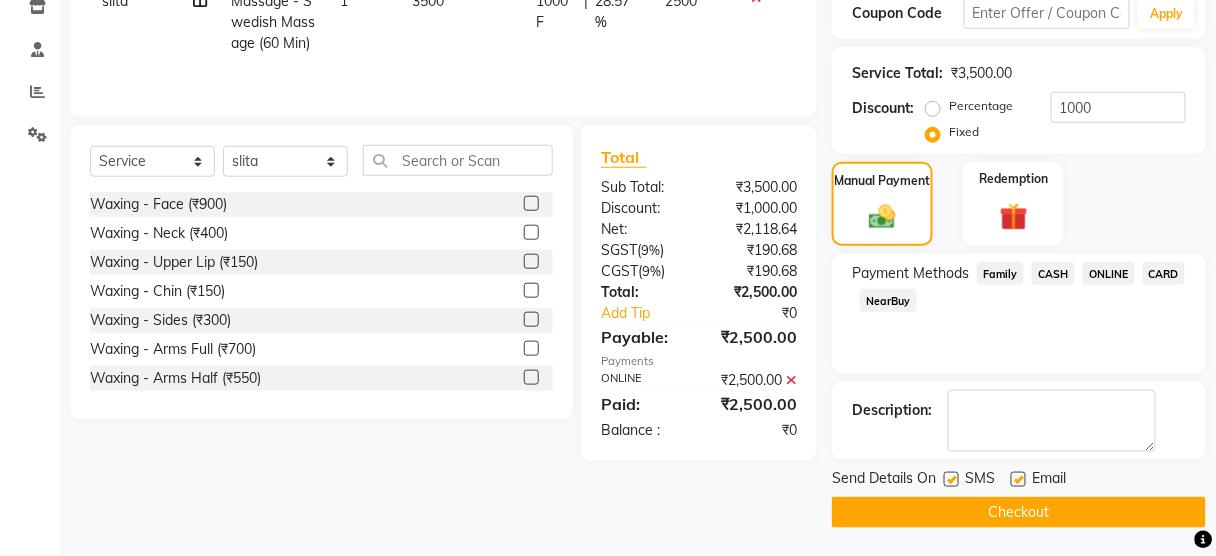 click at bounding box center [950, 480] 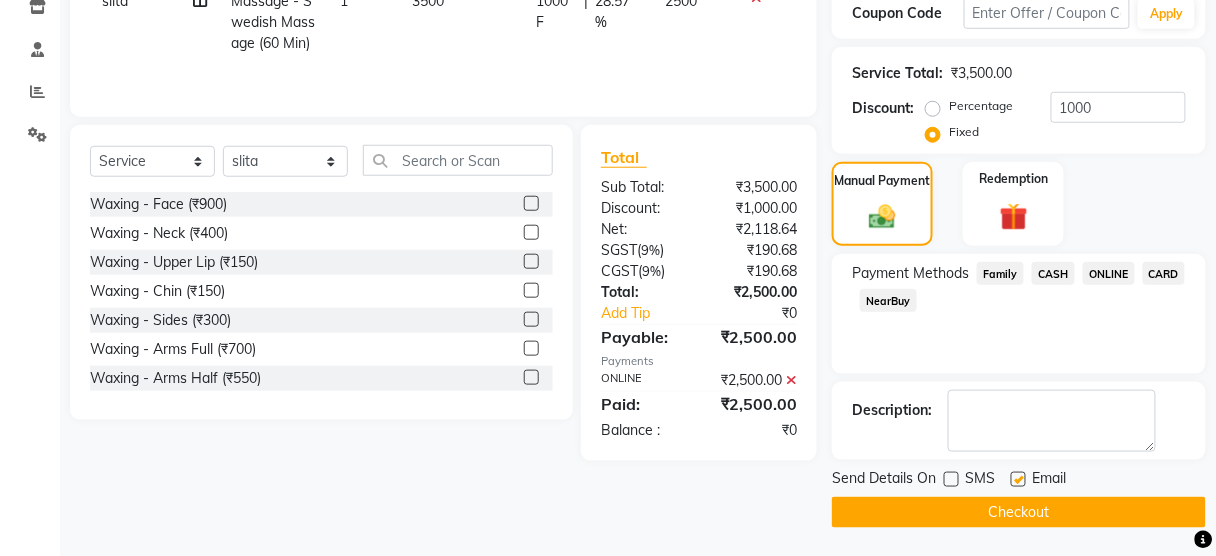 click on "Checkout" 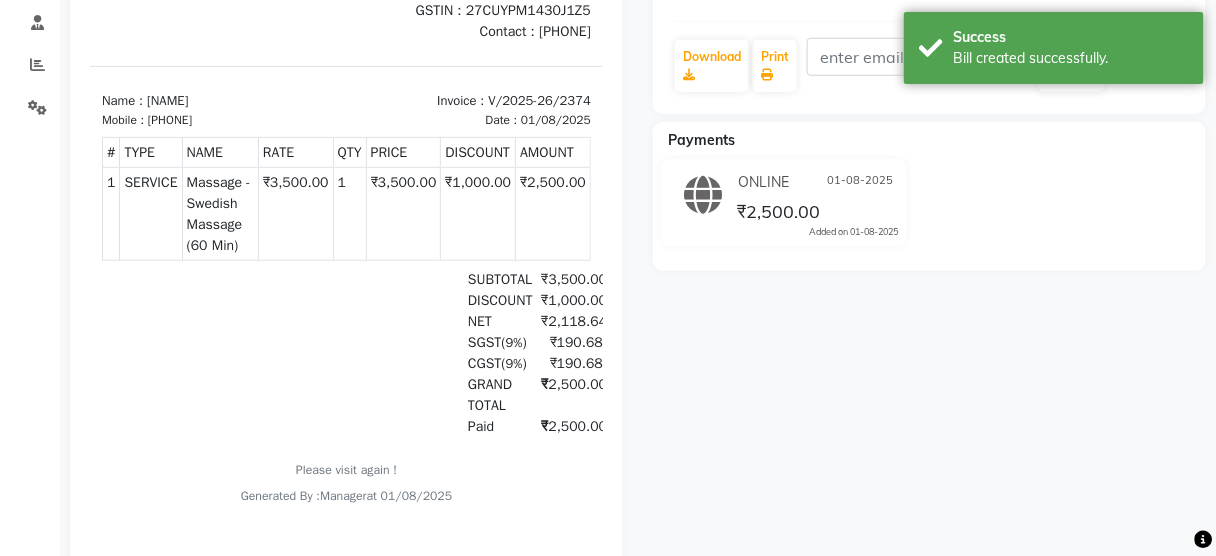 scroll, scrollTop: 0, scrollLeft: 0, axis: both 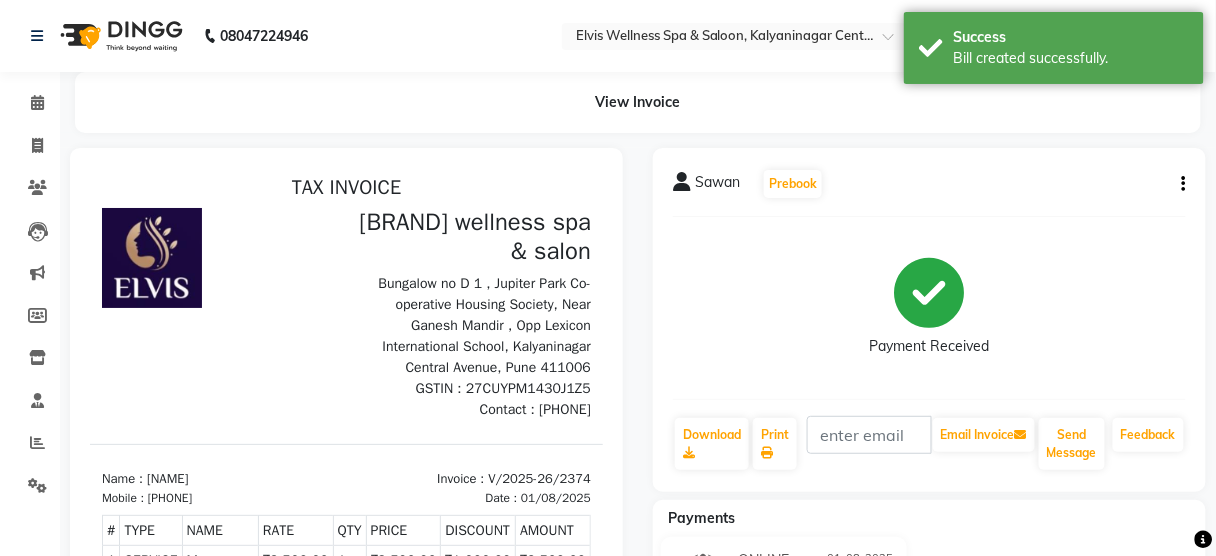 click at bounding box center (217, 313) 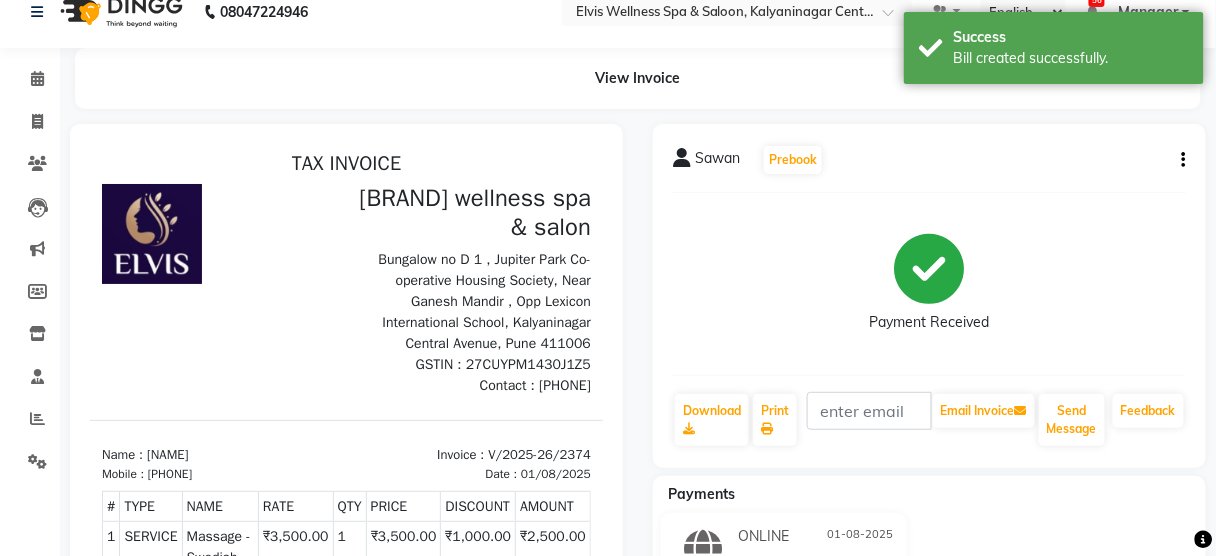 scroll, scrollTop: 0, scrollLeft: 0, axis: both 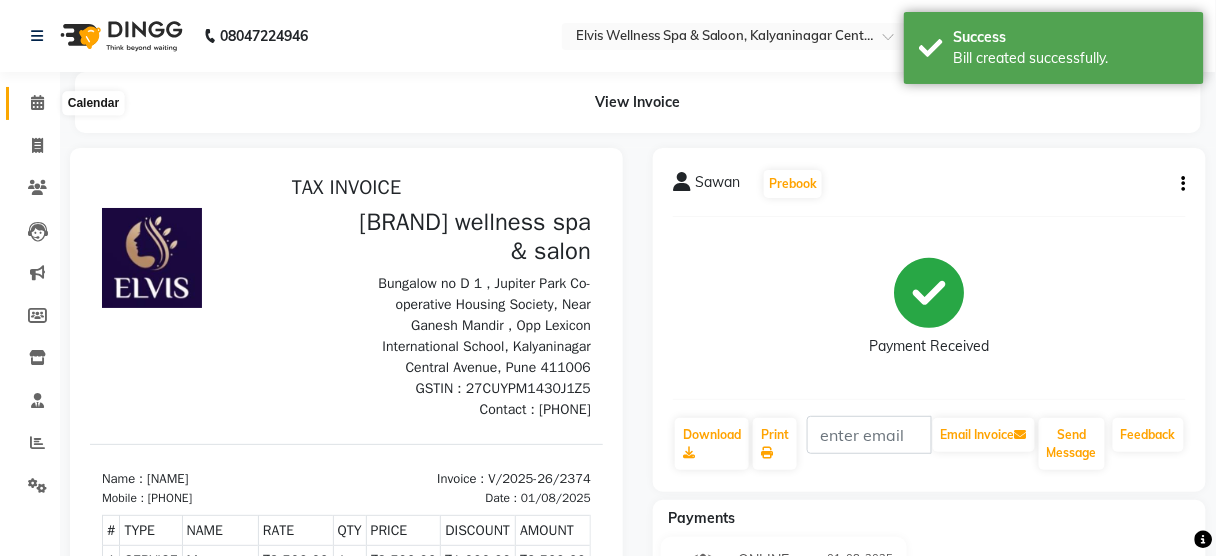 click 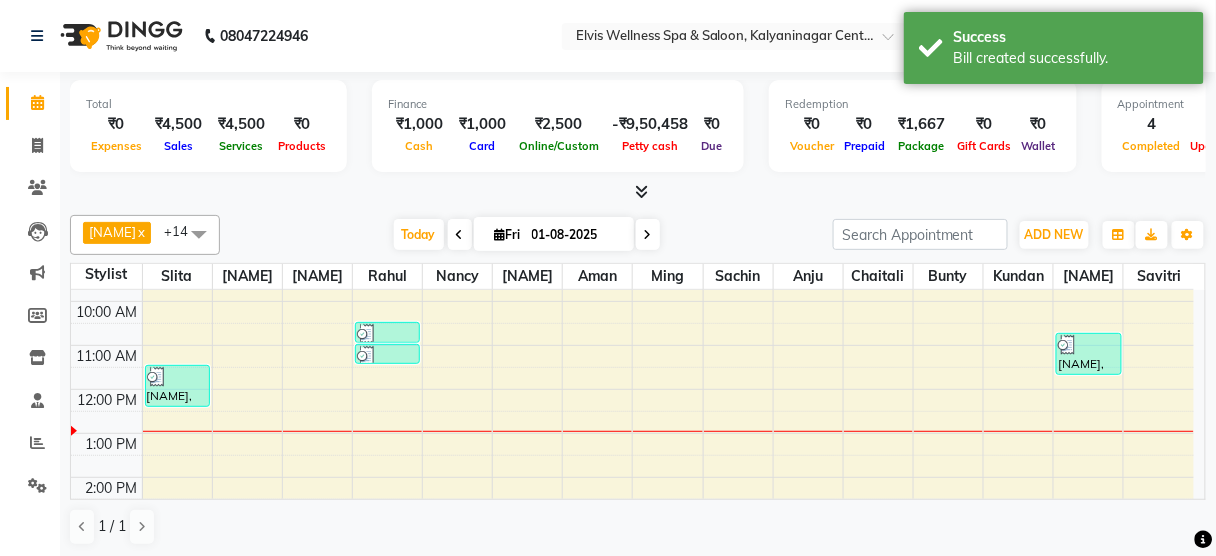 scroll, scrollTop: 75, scrollLeft: 0, axis: vertical 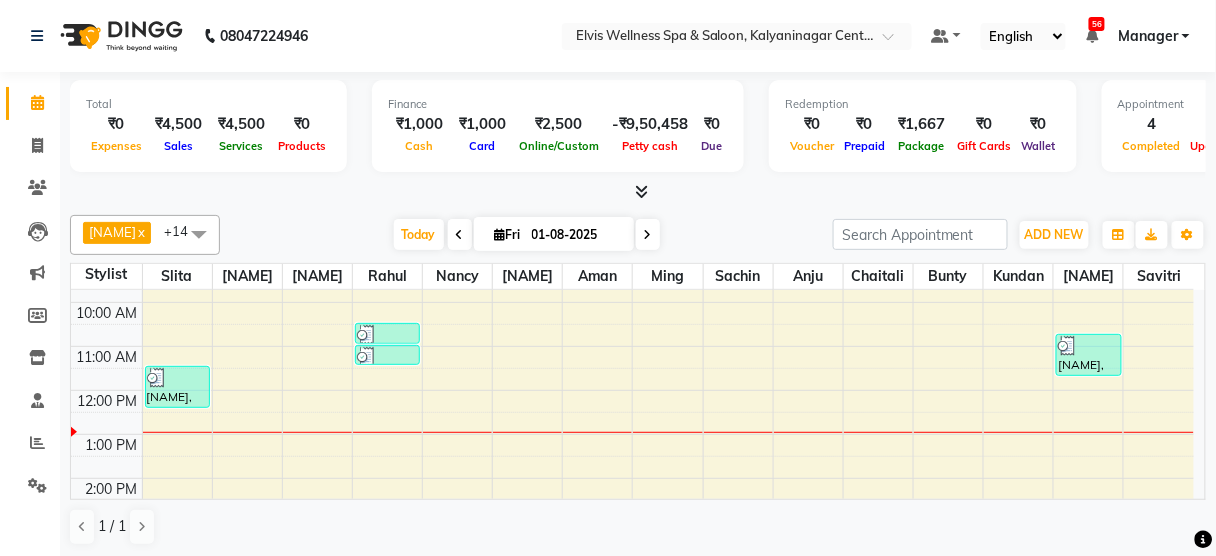 click at bounding box center [642, 191] 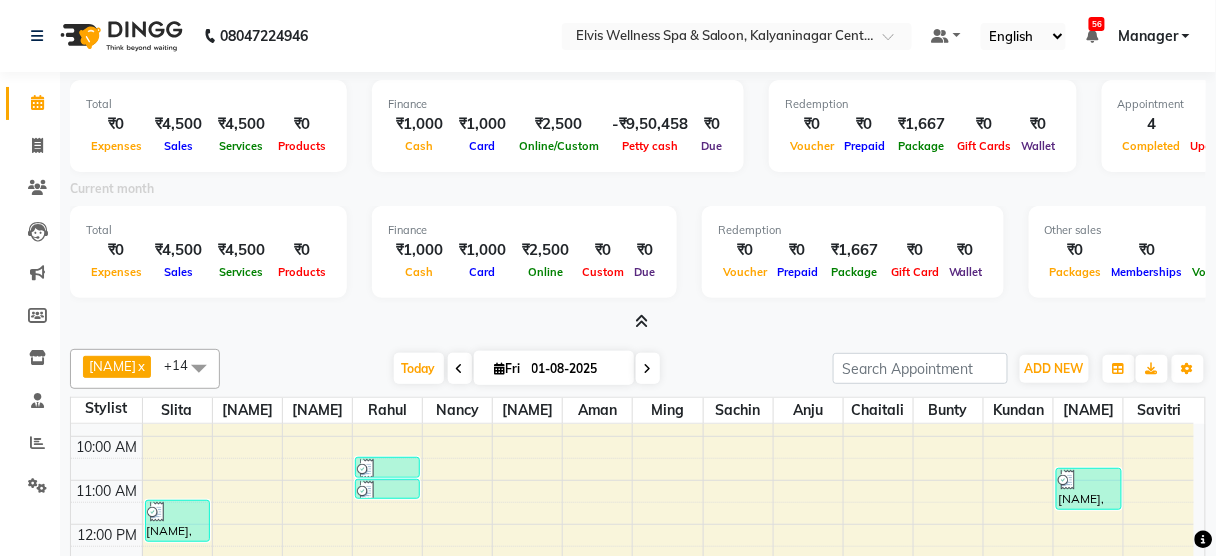 click at bounding box center [642, 321] 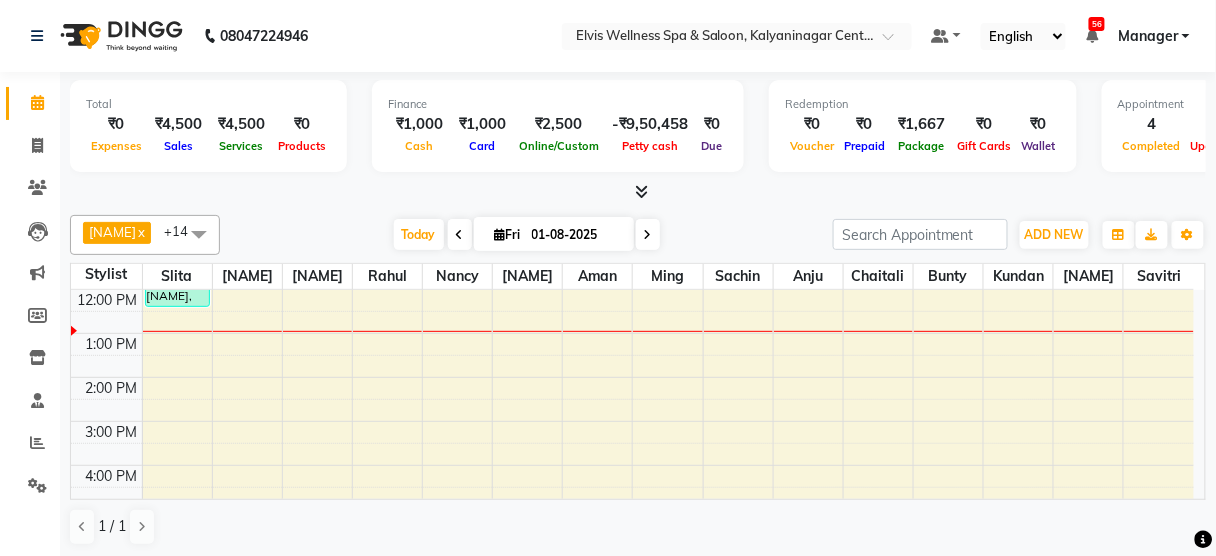 scroll, scrollTop: 176, scrollLeft: 0, axis: vertical 